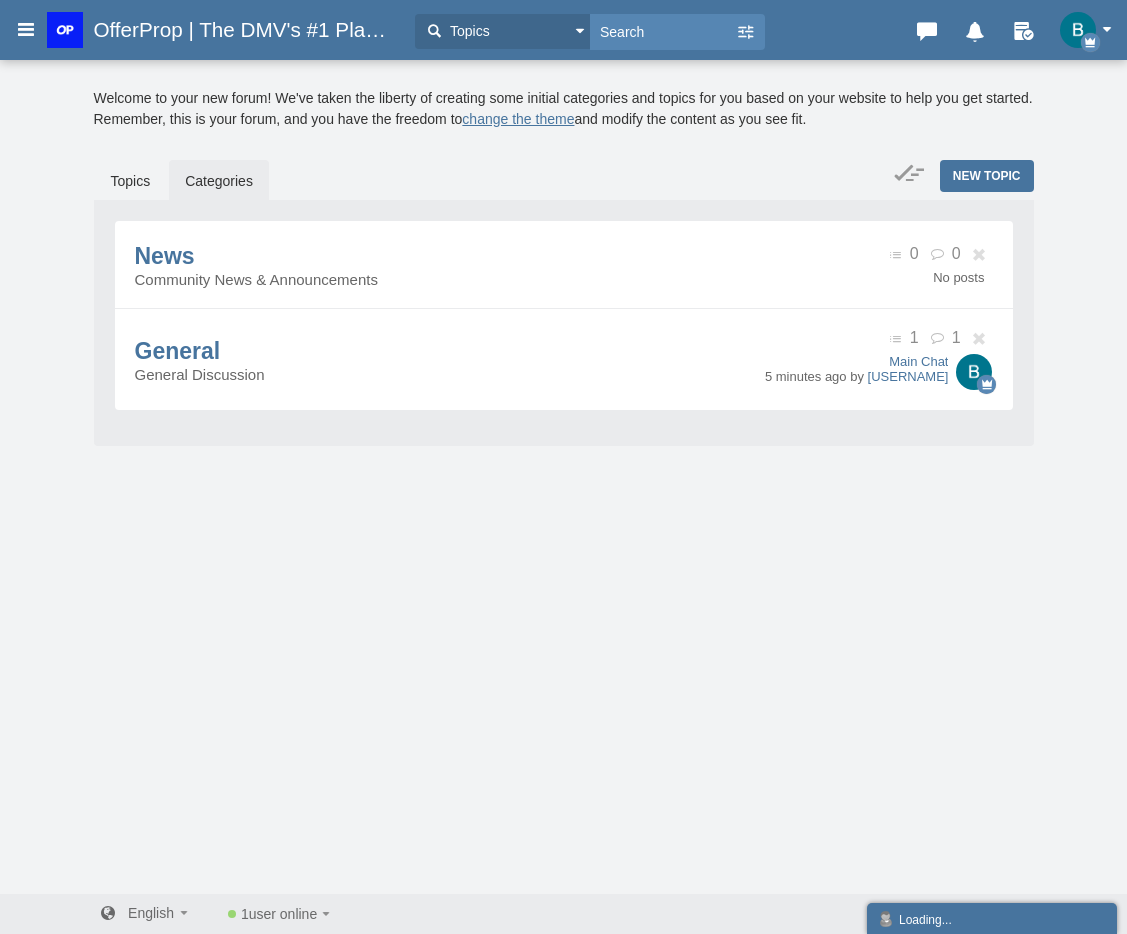 scroll, scrollTop: 0, scrollLeft: 0, axis: both 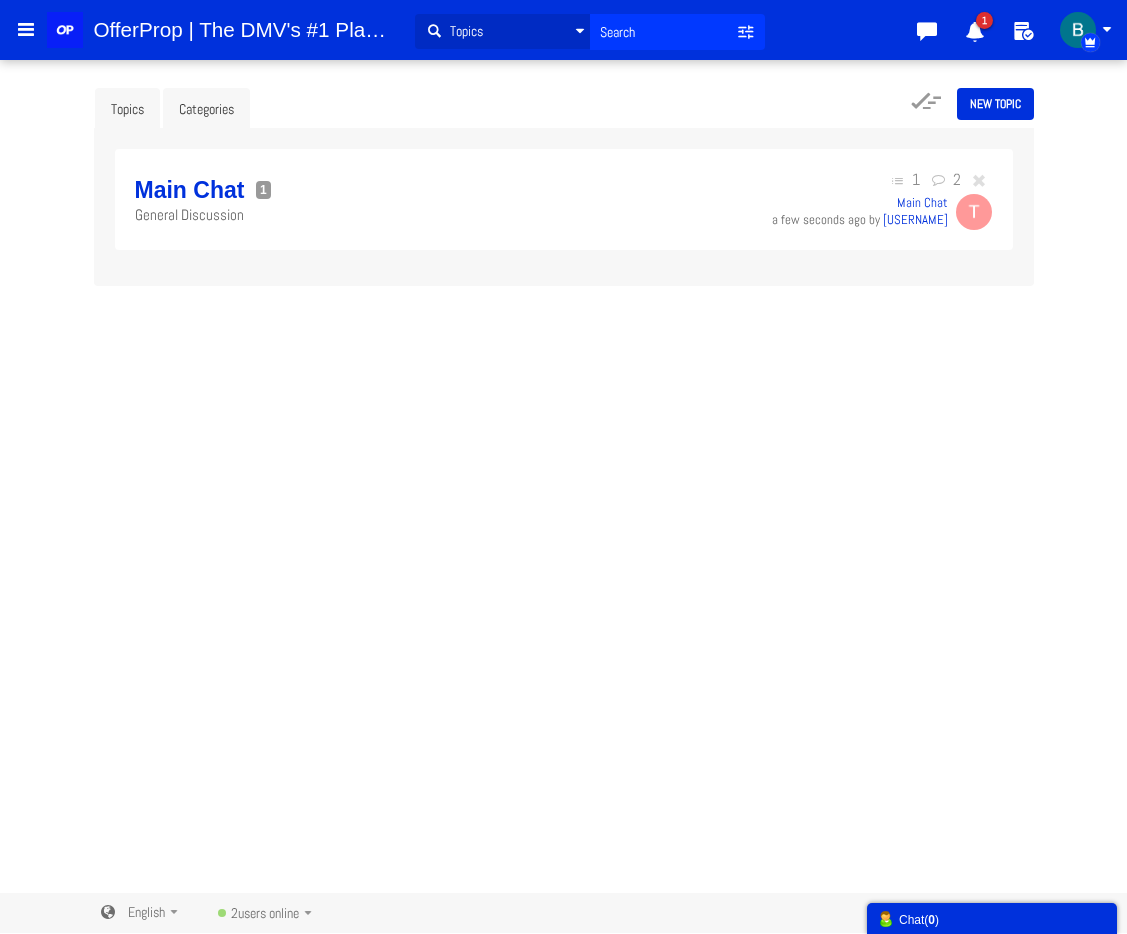 click on "Topics" at bounding box center [127, 109] 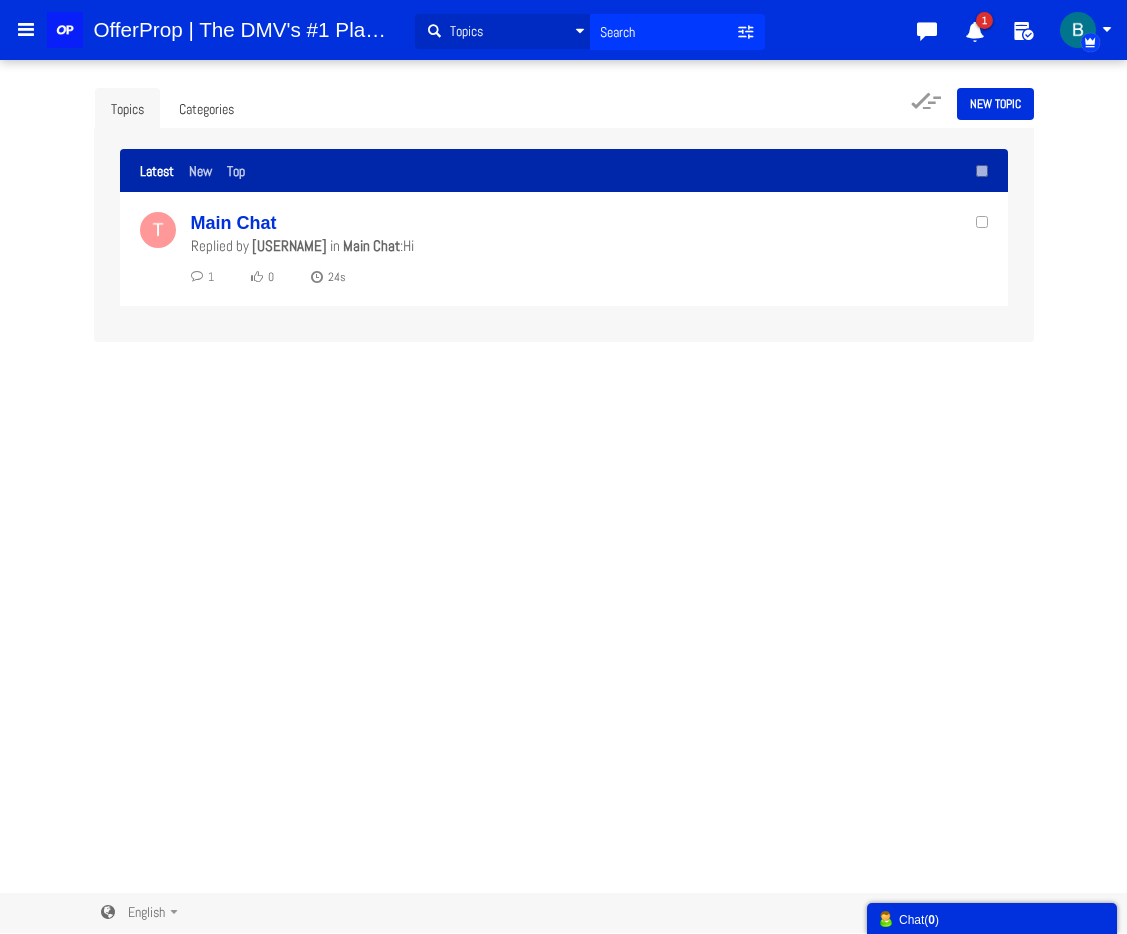 scroll, scrollTop: 0, scrollLeft: 0, axis: both 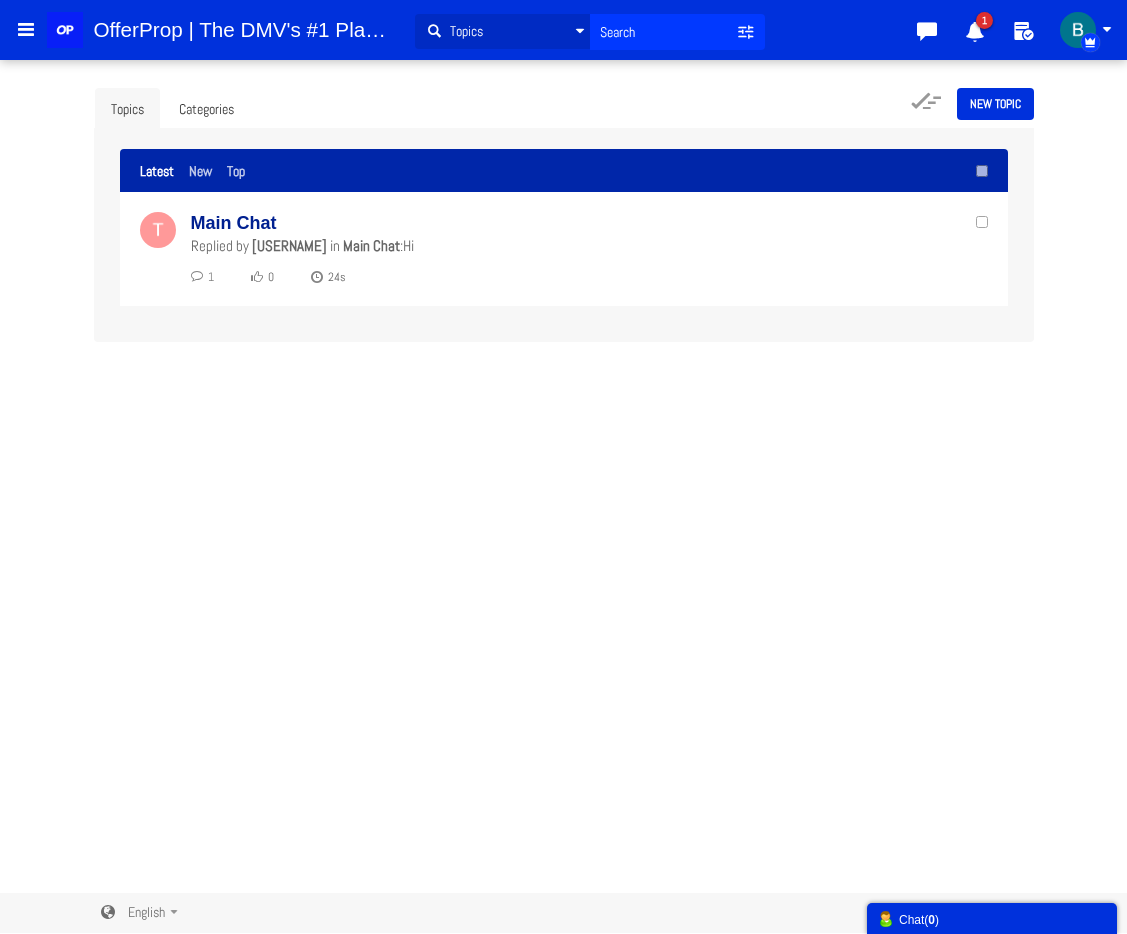 click on "Main Chat" at bounding box center [234, 223] 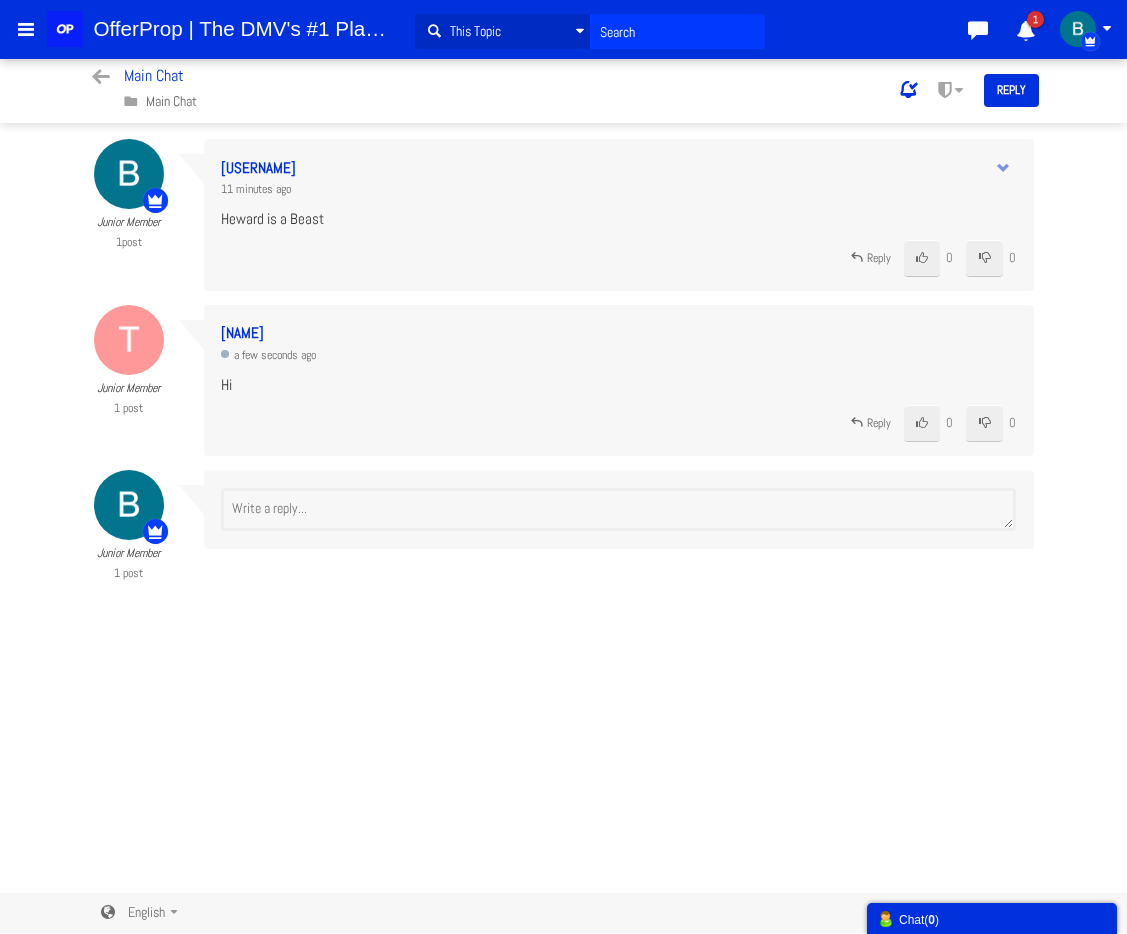 scroll, scrollTop: 5, scrollLeft: 0, axis: vertical 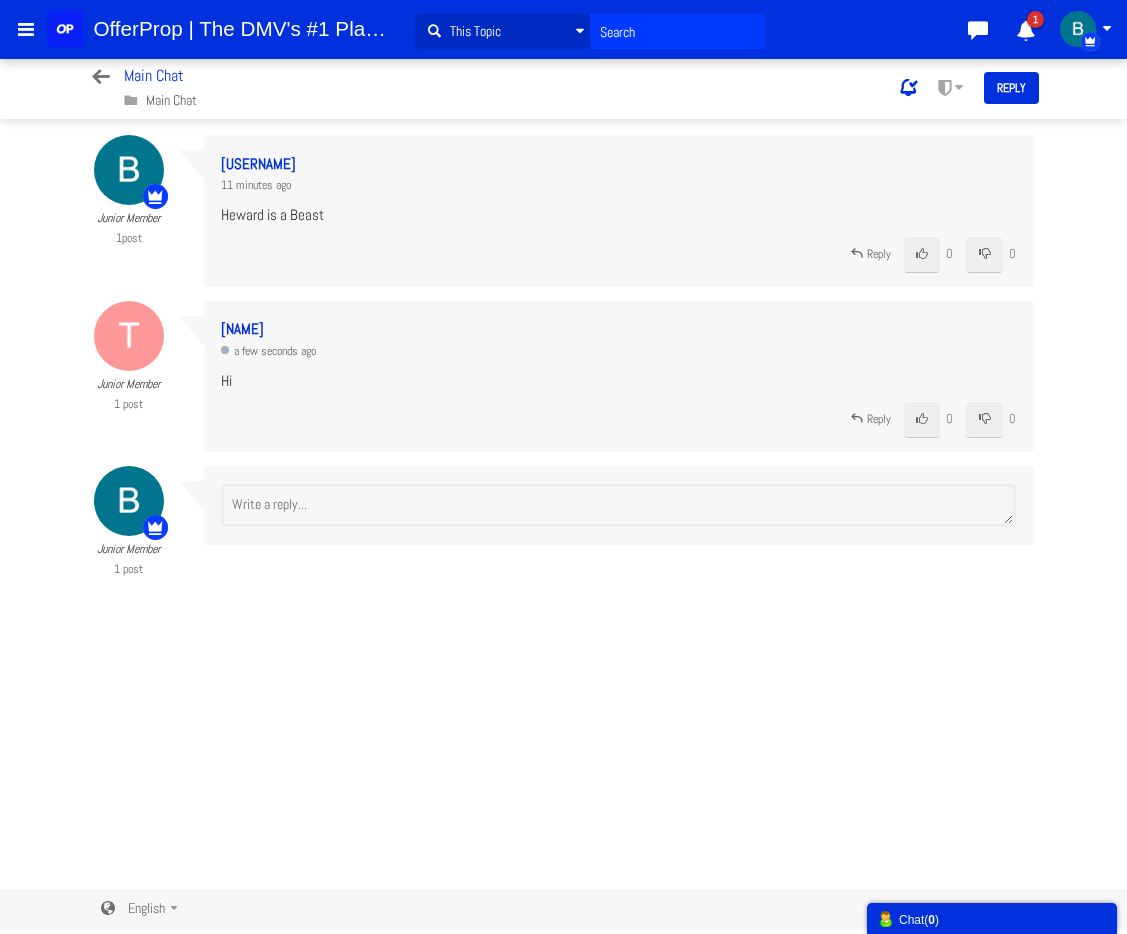 click at bounding box center (101, 77) 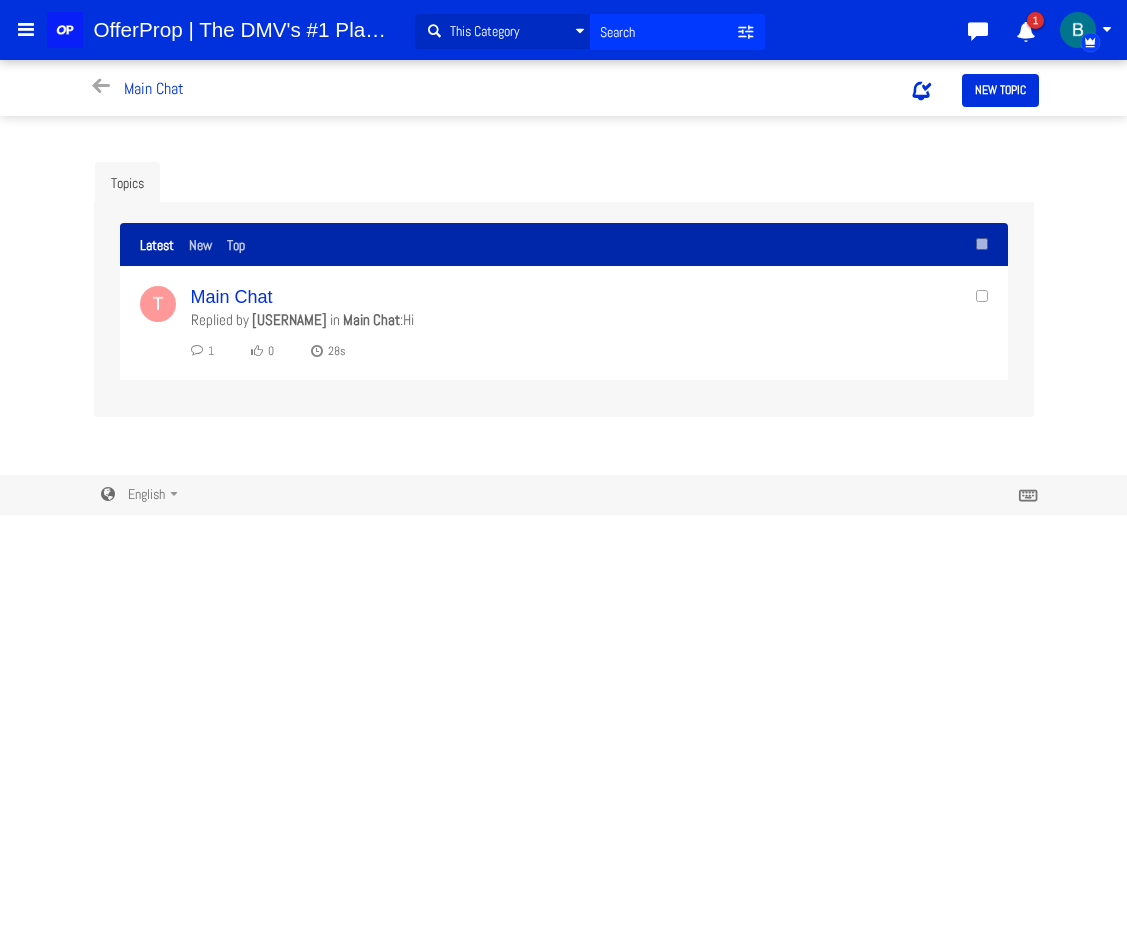 scroll, scrollTop: 0, scrollLeft: 0, axis: both 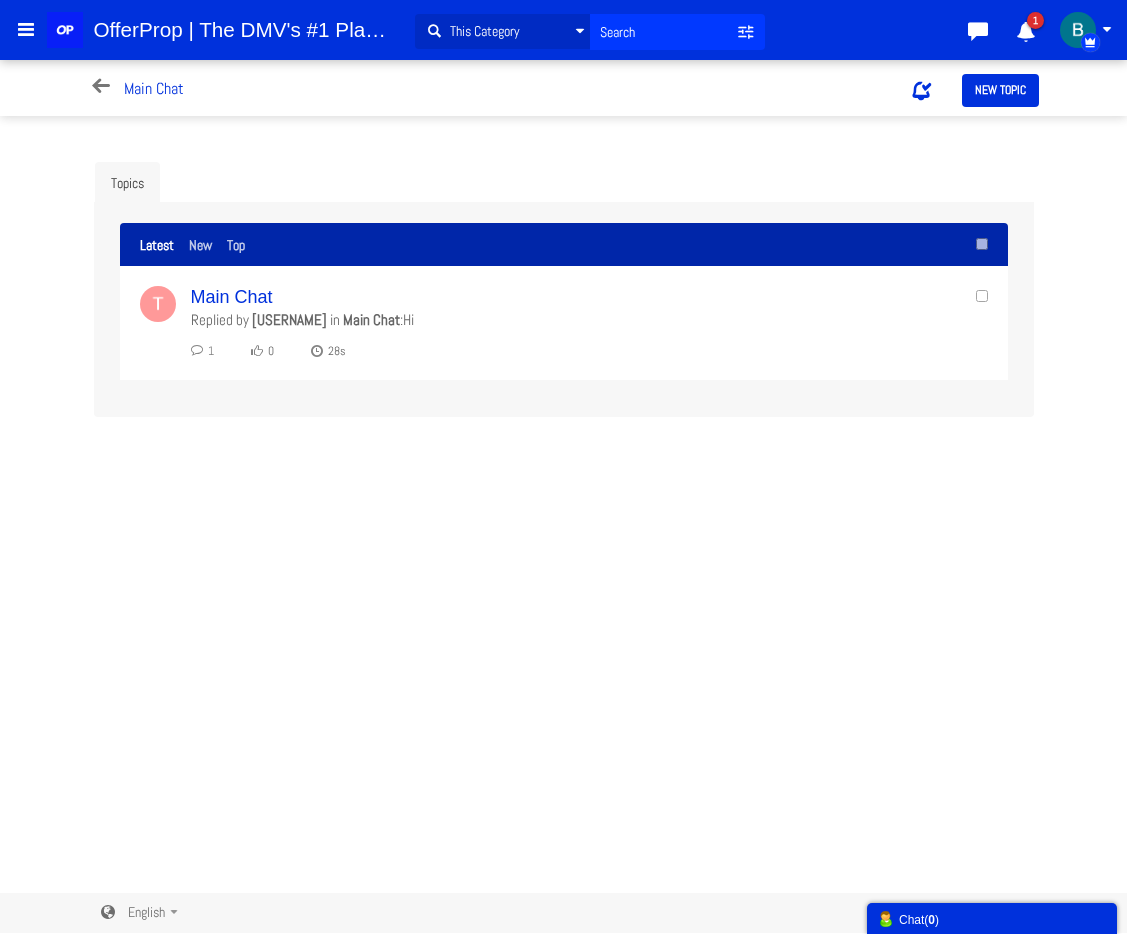 click at bounding box center (101, 86) 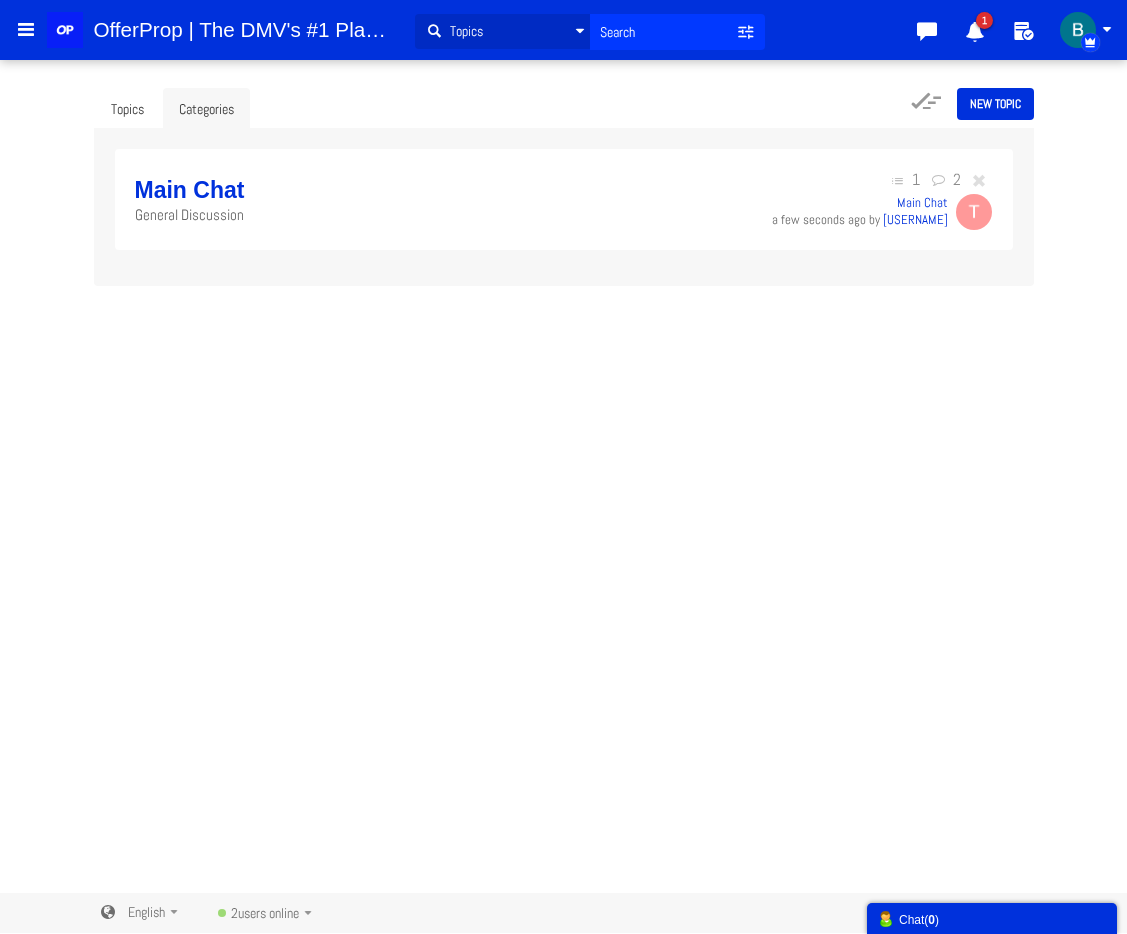 scroll, scrollTop: 0, scrollLeft: 0, axis: both 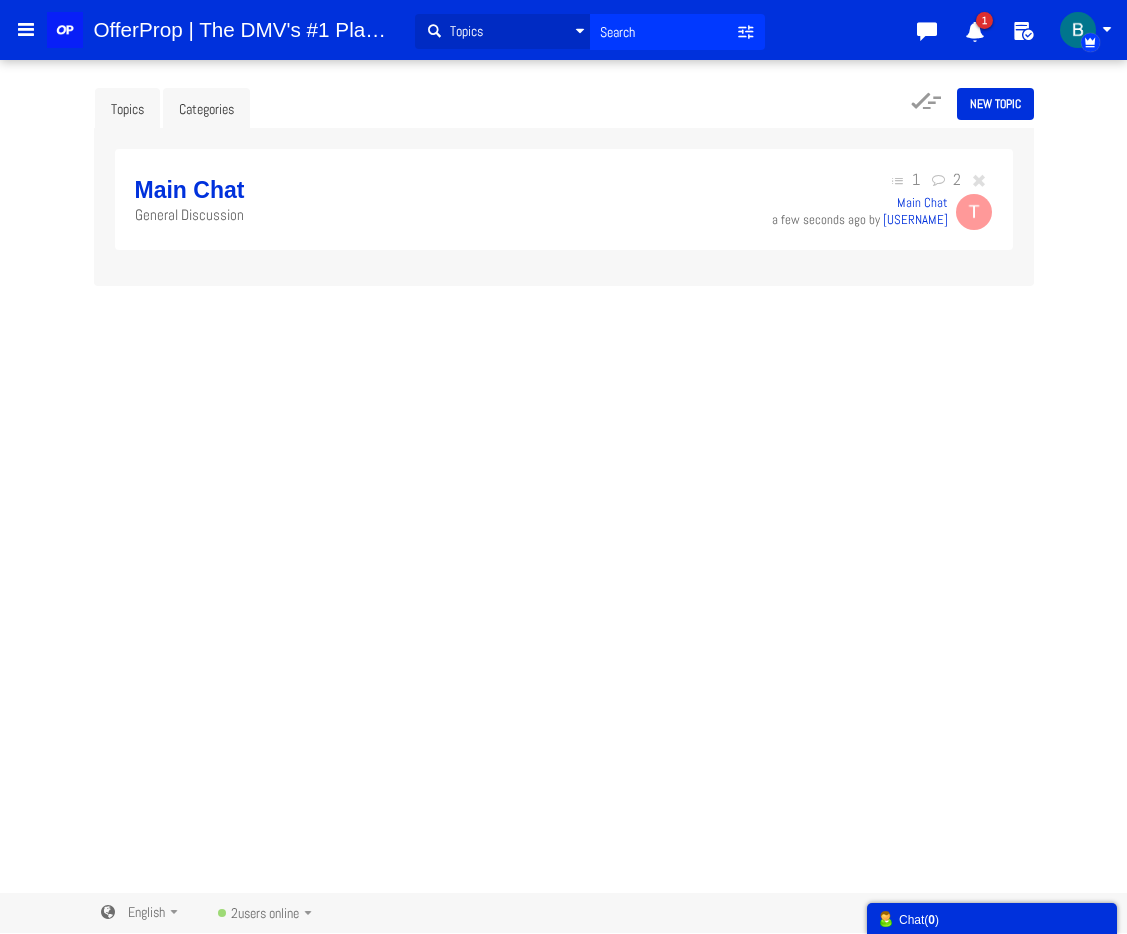 click on "Topics" at bounding box center (127, 109) 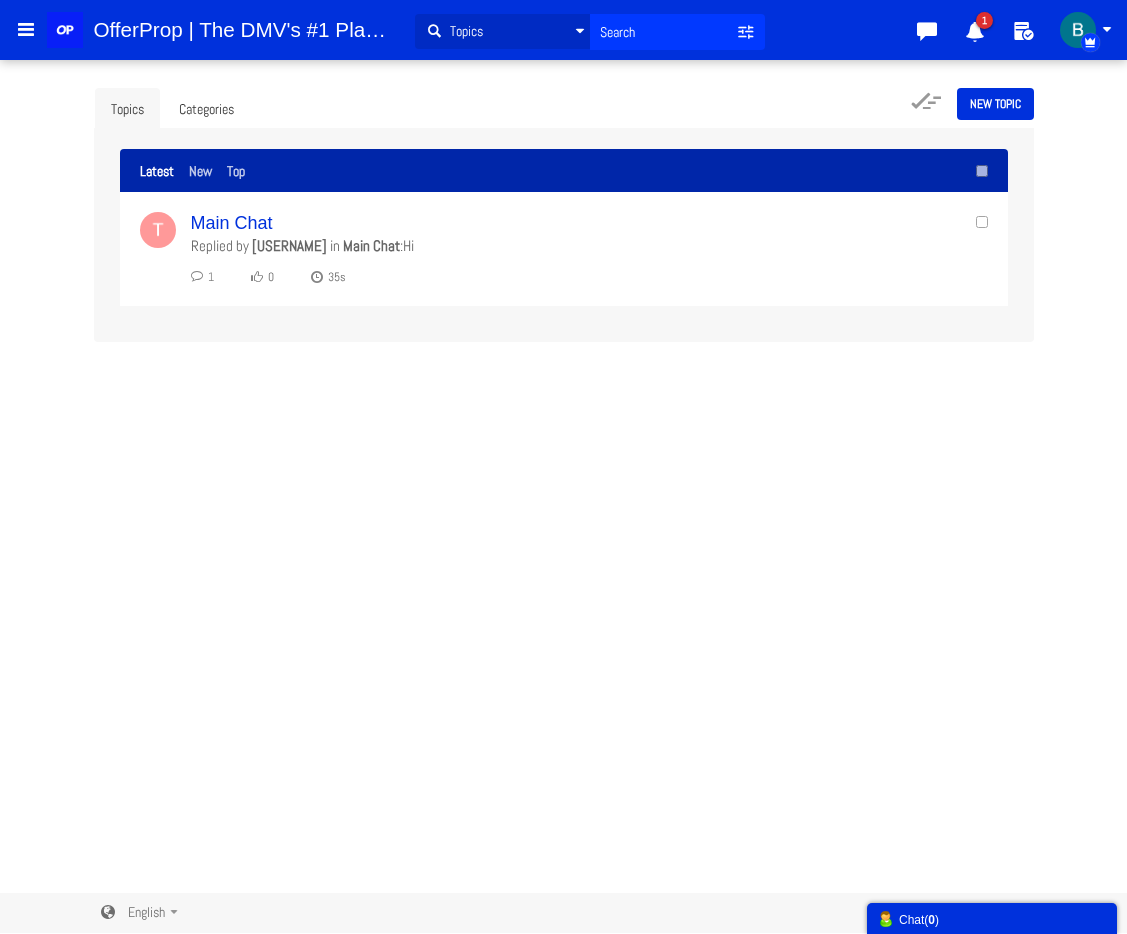 scroll, scrollTop: 0, scrollLeft: 0, axis: both 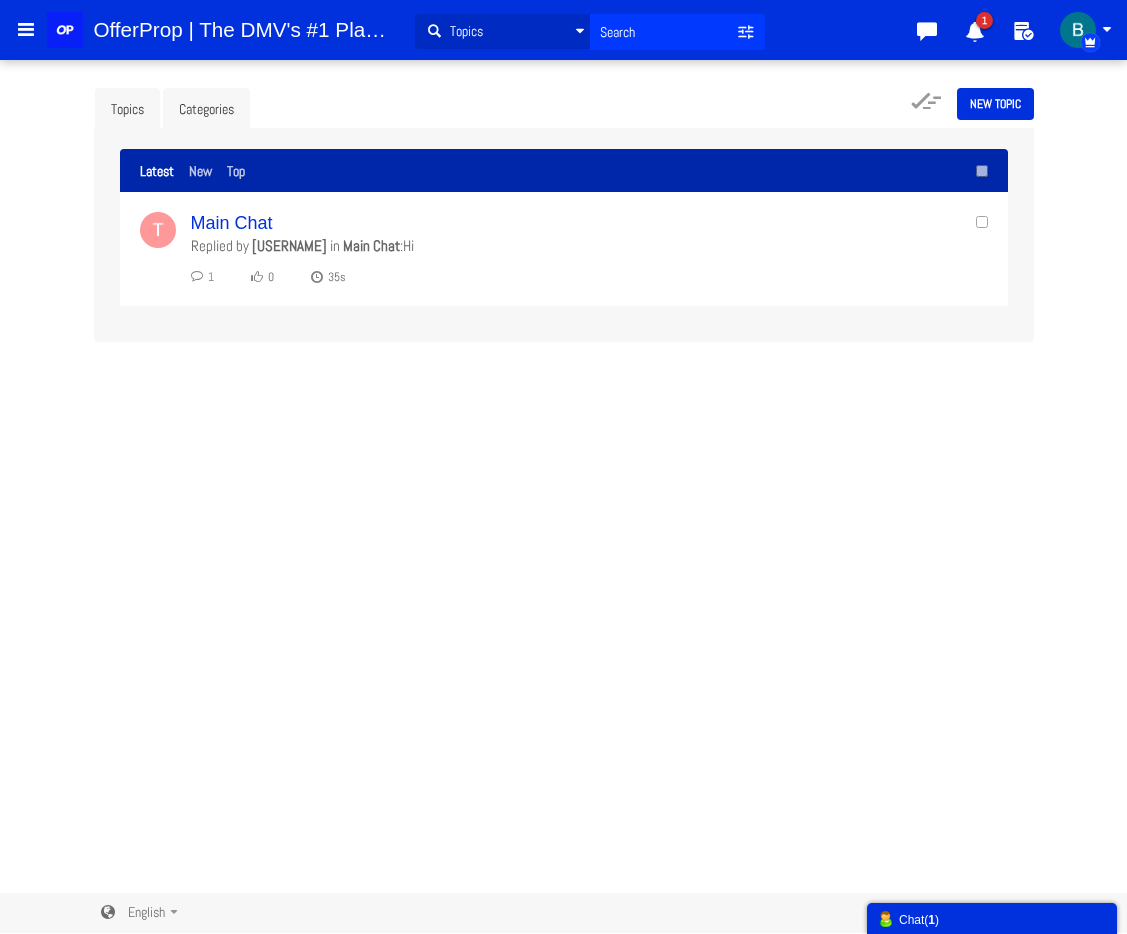 click on "Categories" at bounding box center [206, 109] 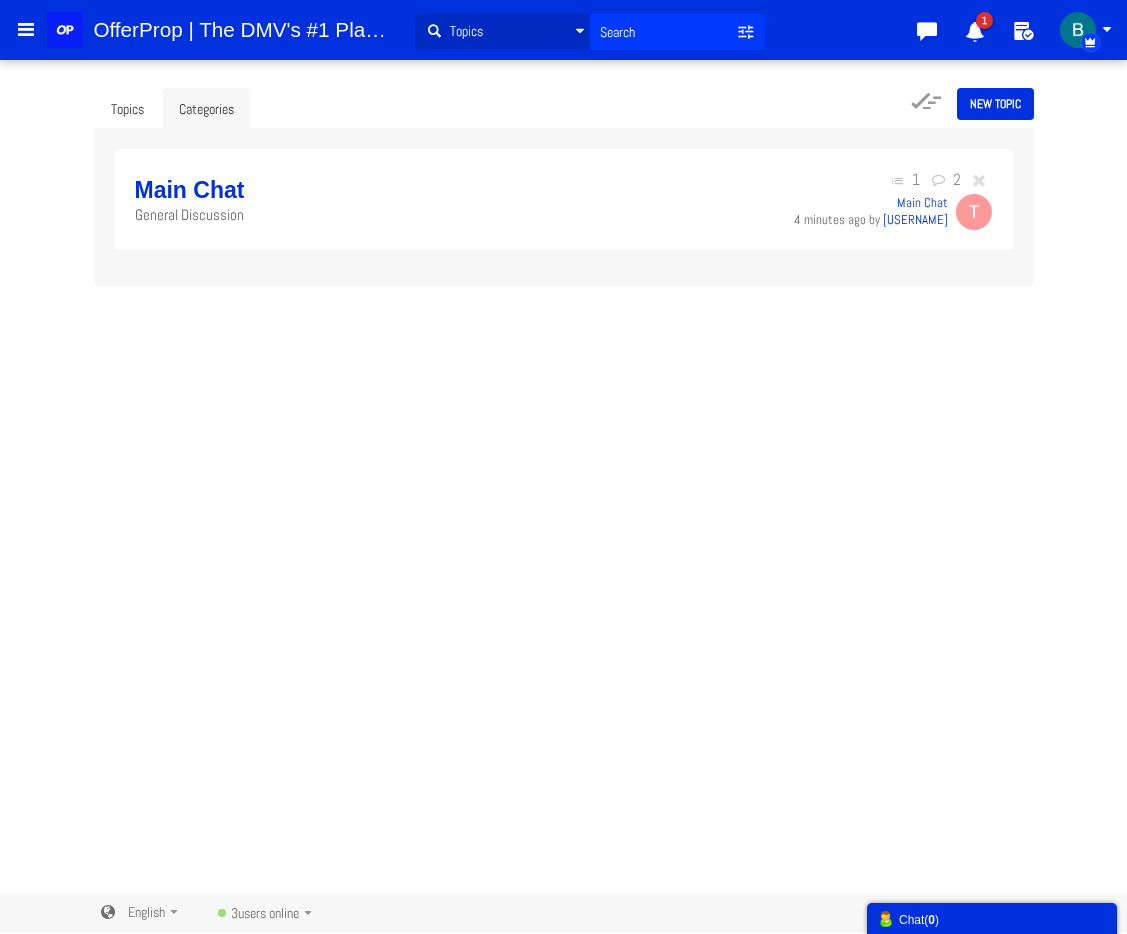 scroll, scrollTop: 0, scrollLeft: 0, axis: both 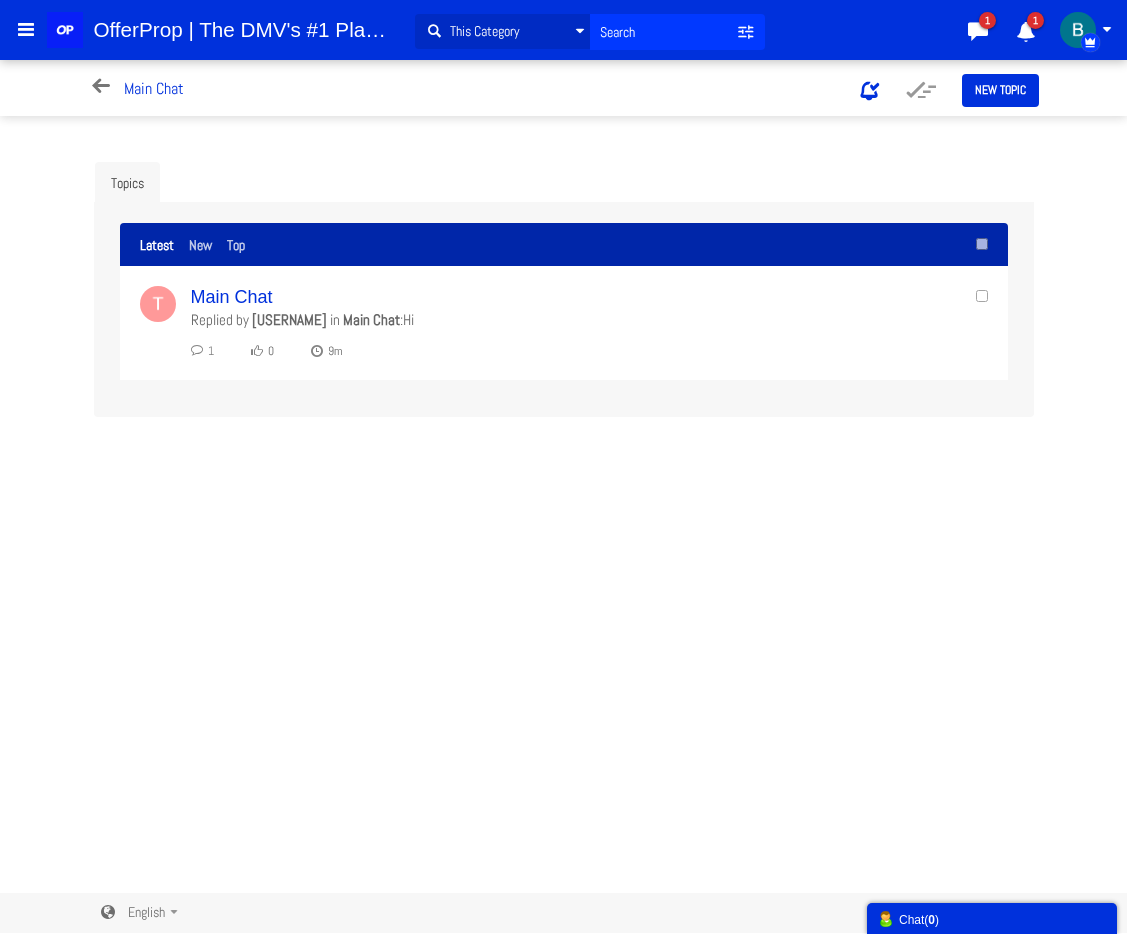 click at bounding box center [101, 86] 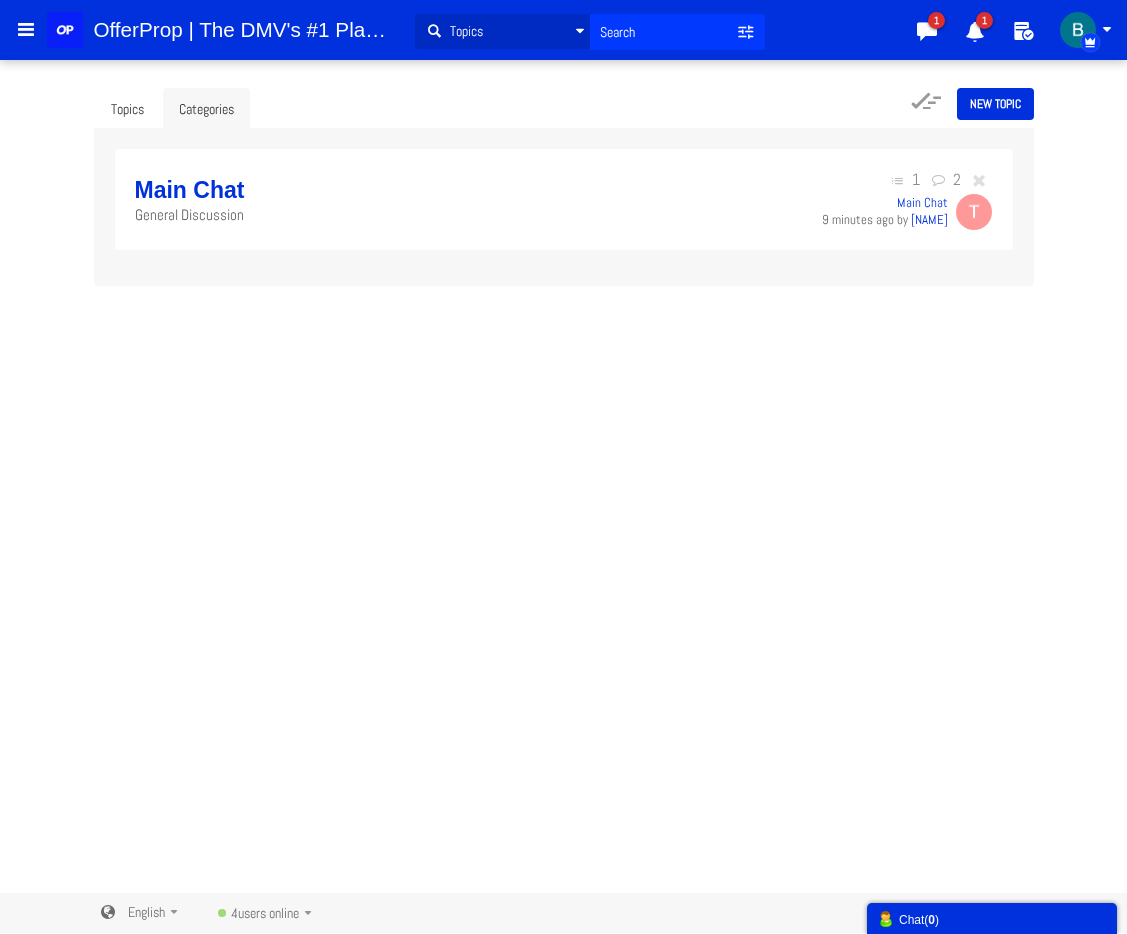 scroll, scrollTop: 0, scrollLeft: 0, axis: both 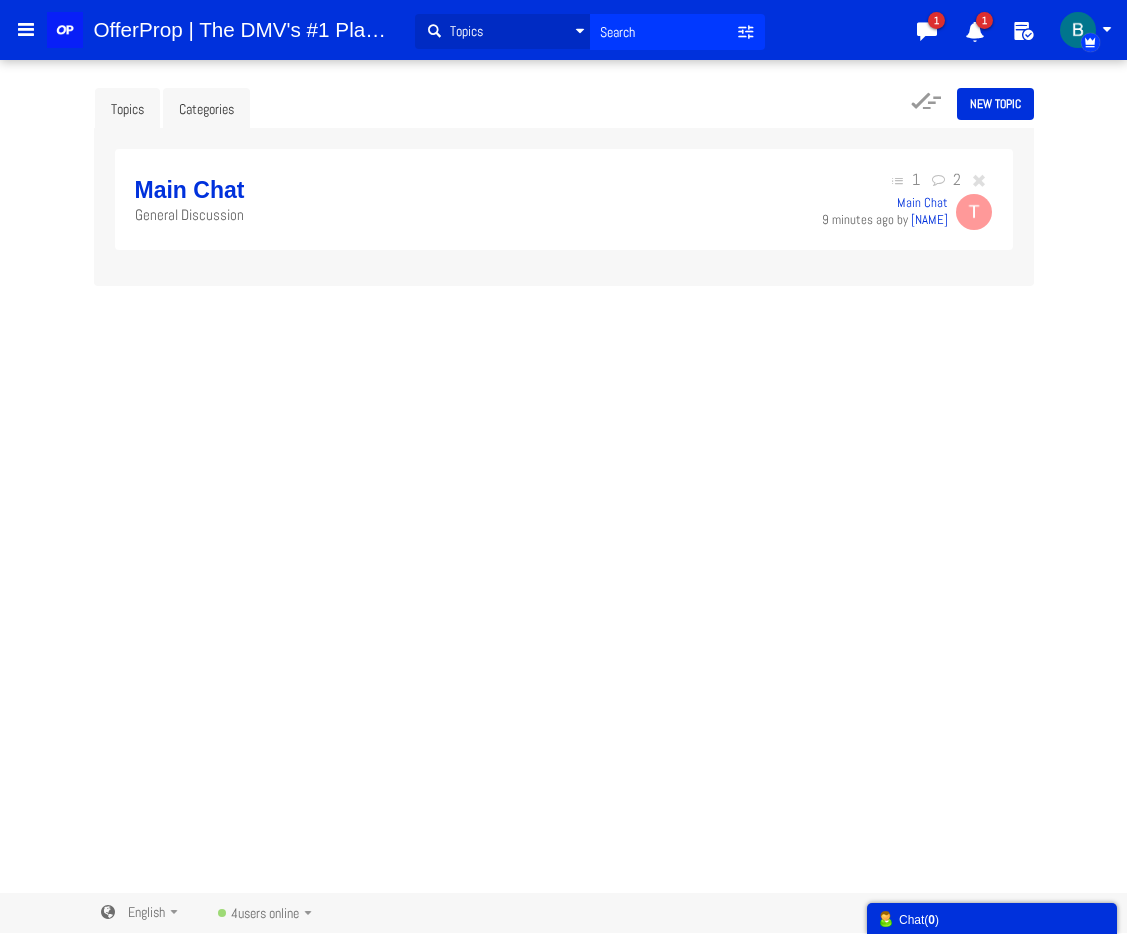 click on "Topics" at bounding box center (127, 109) 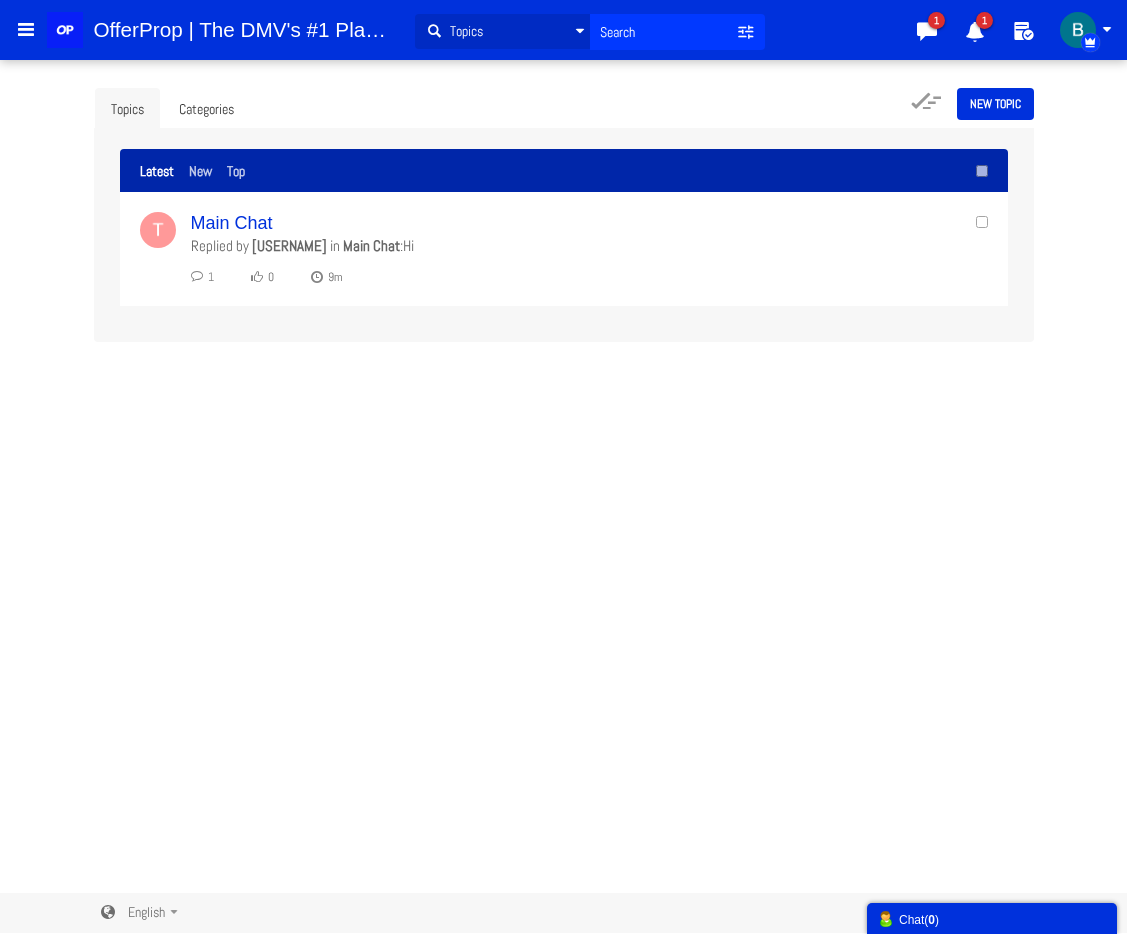 scroll, scrollTop: 0, scrollLeft: 0, axis: both 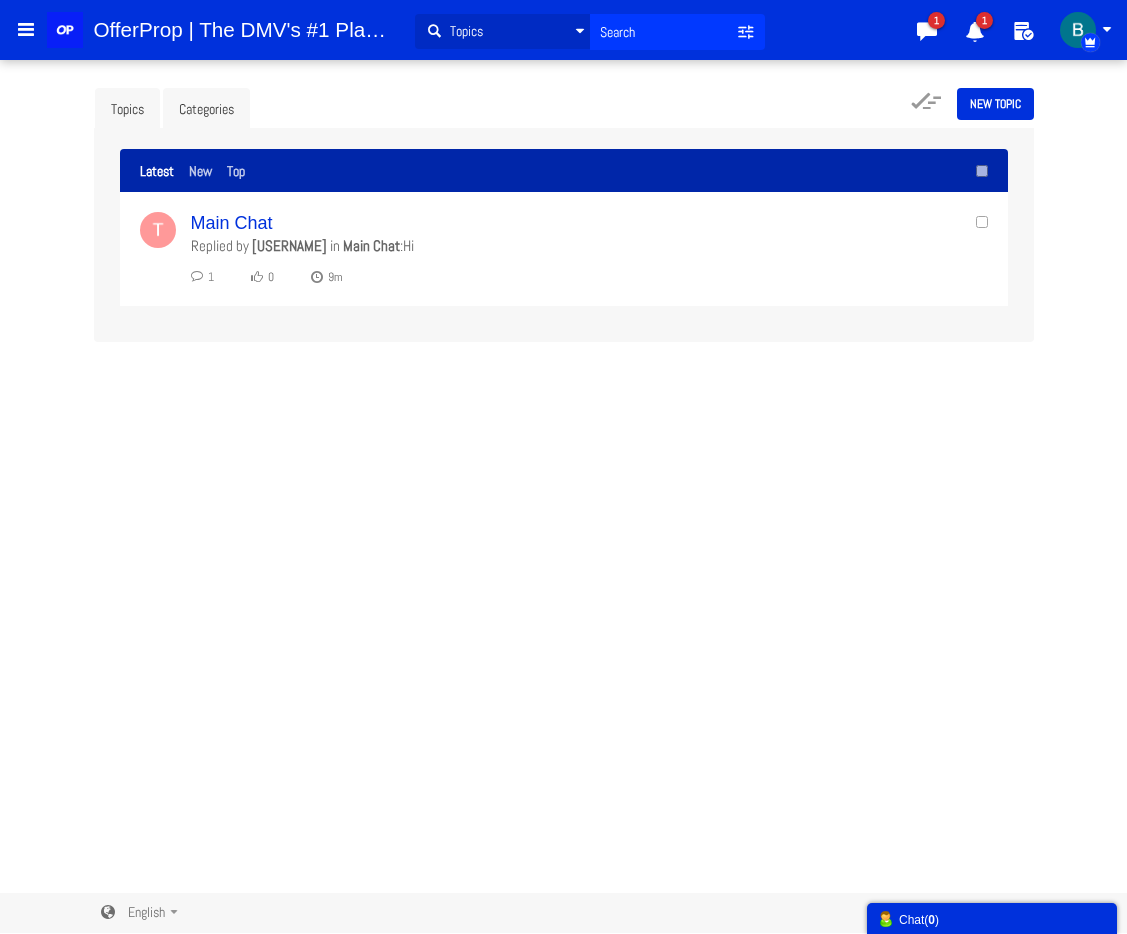 click on "Categories" at bounding box center (206, 109) 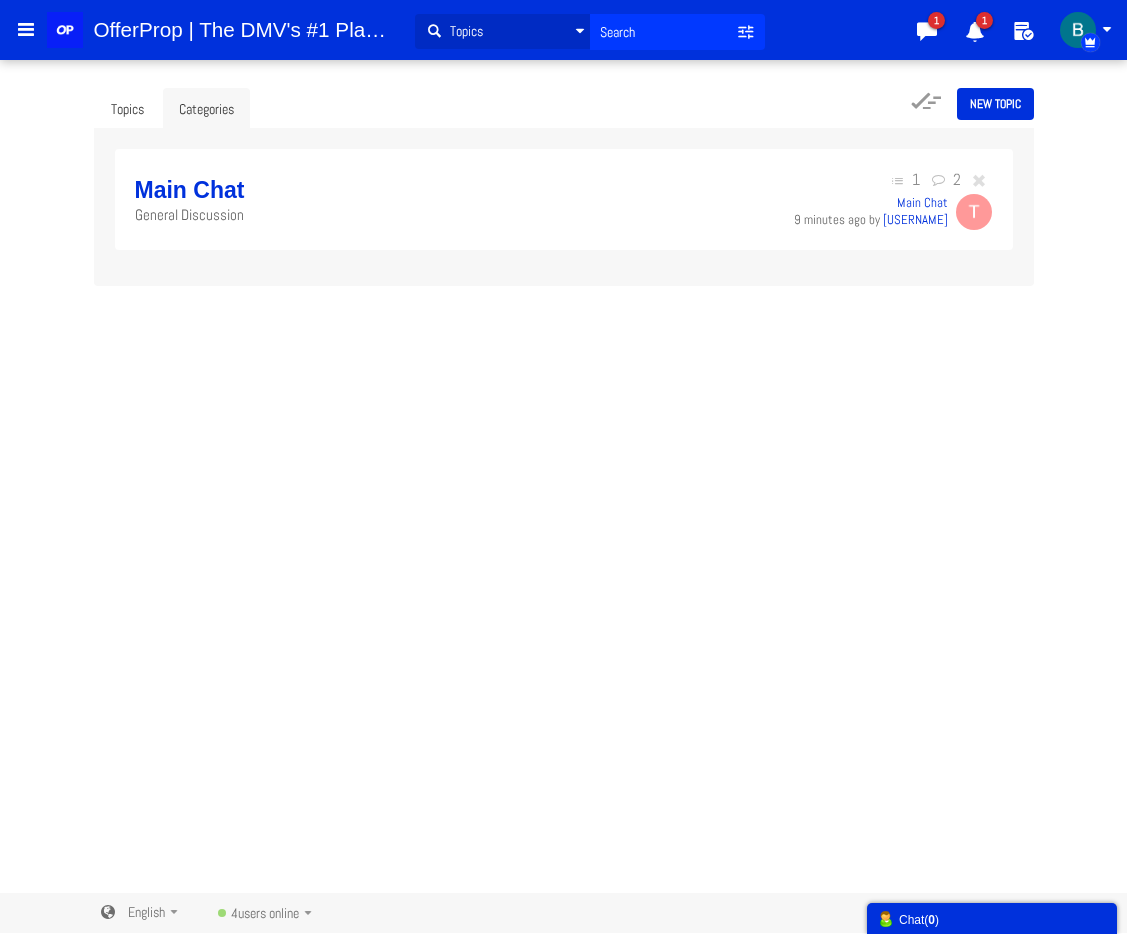 scroll, scrollTop: 0, scrollLeft: 0, axis: both 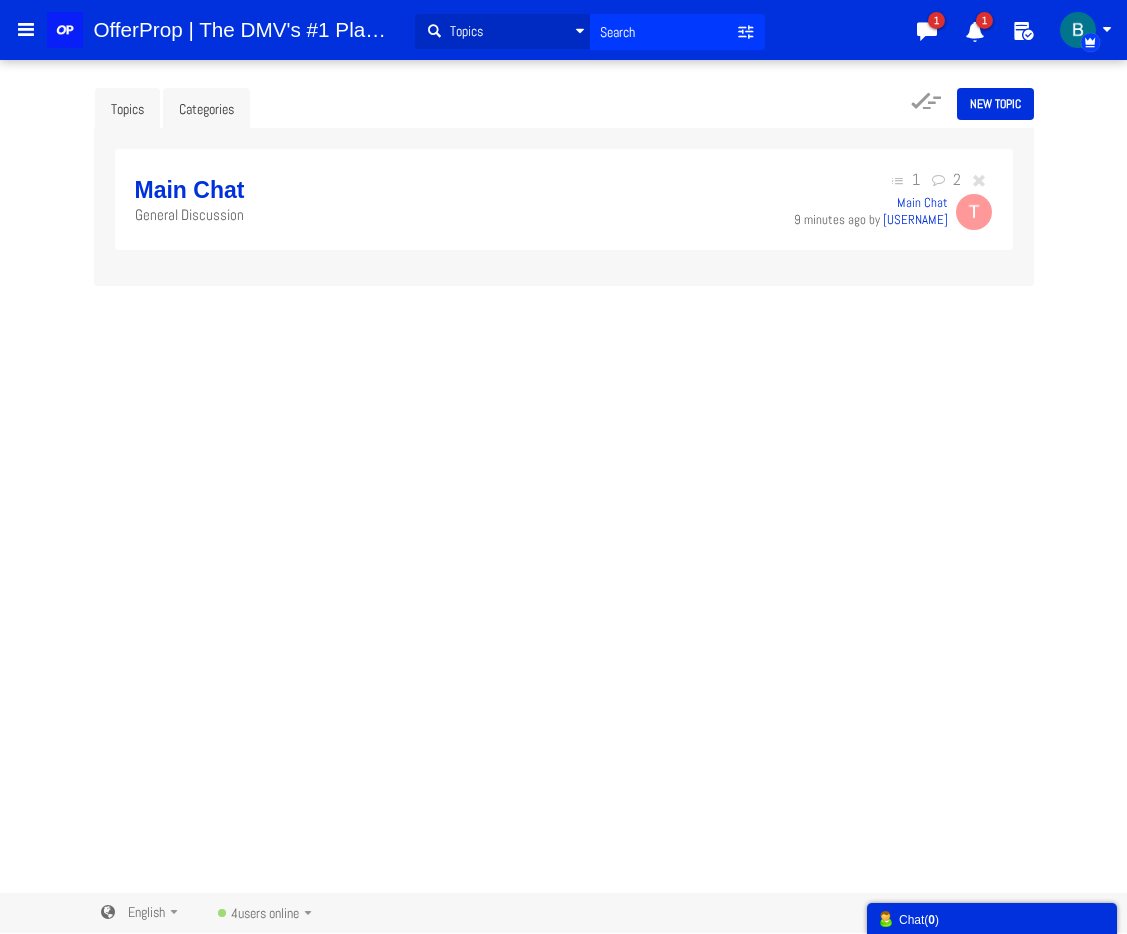 click on "Topics" at bounding box center [127, 109] 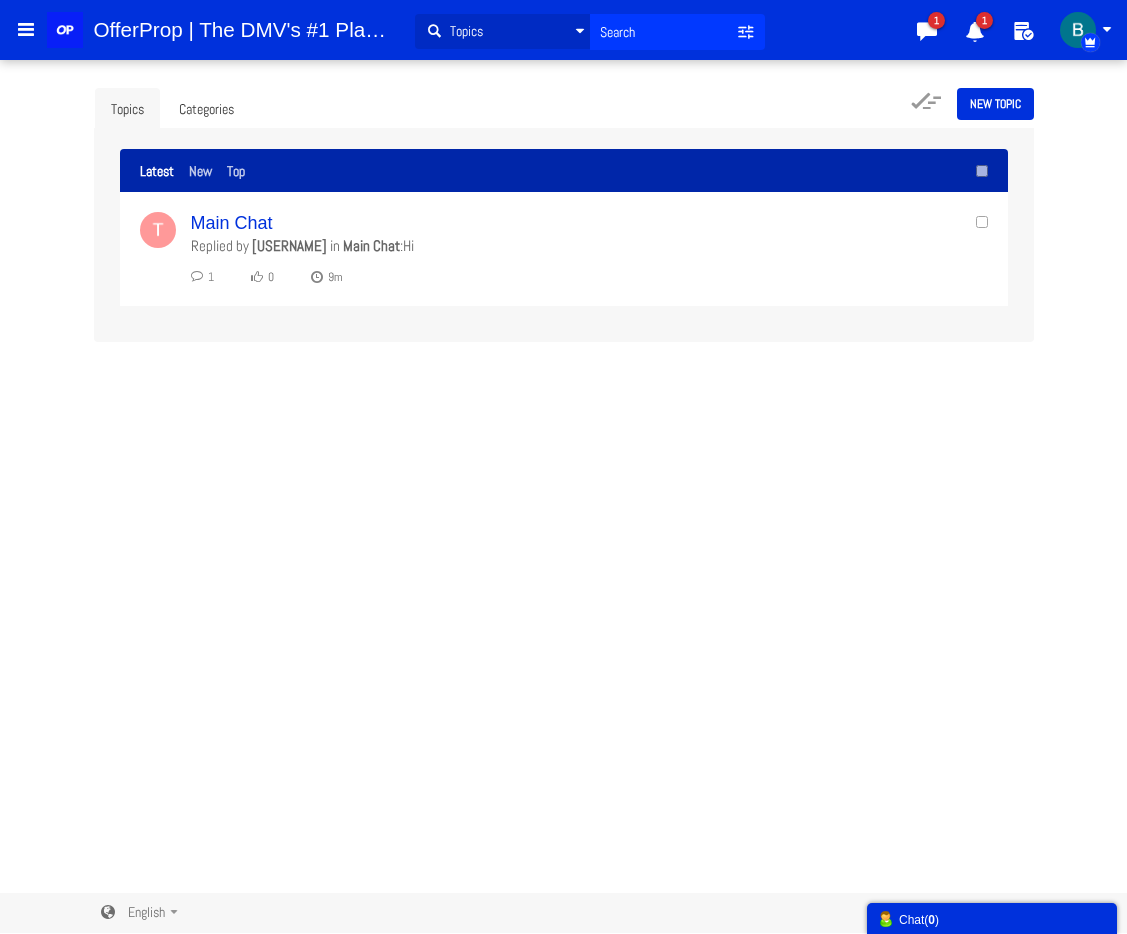 scroll, scrollTop: 0, scrollLeft: 0, axis: both 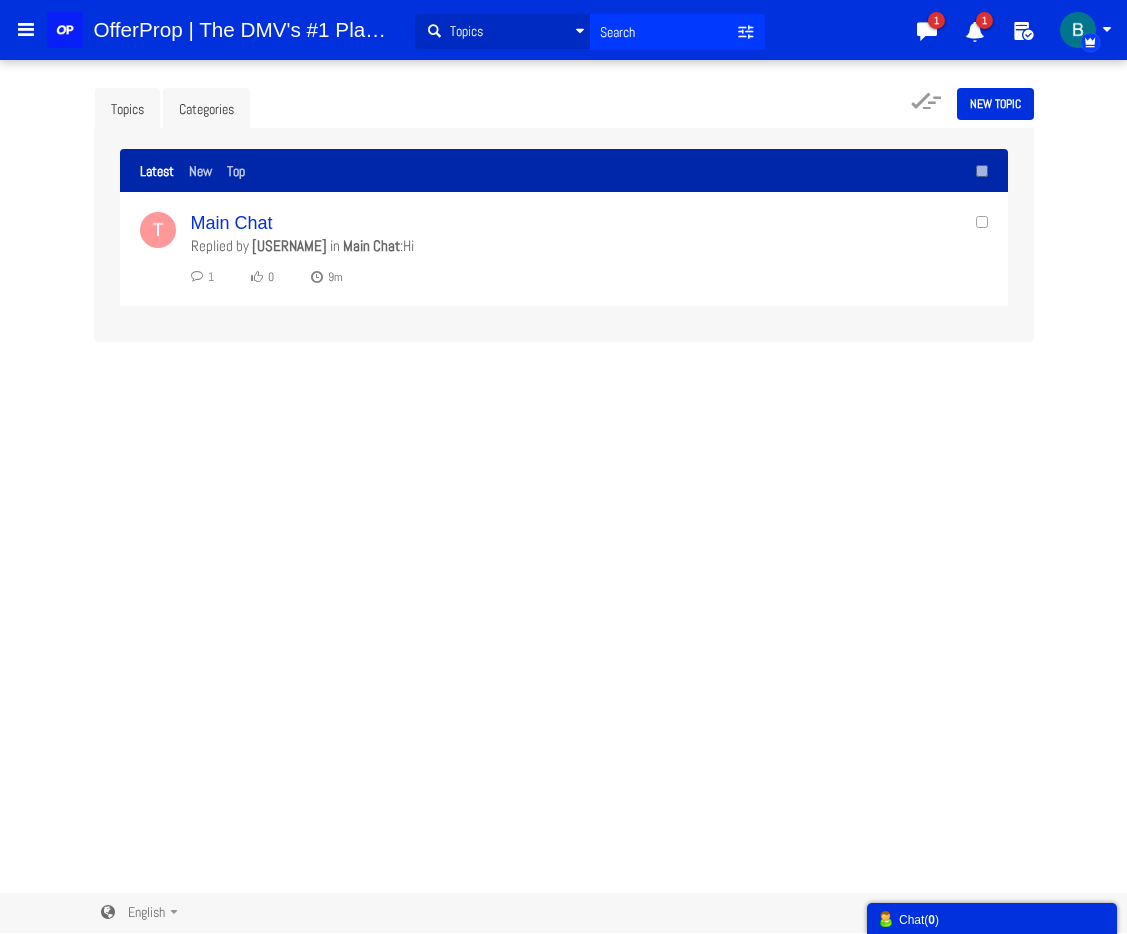 click on "Categories" at bounding box center (206, 109) 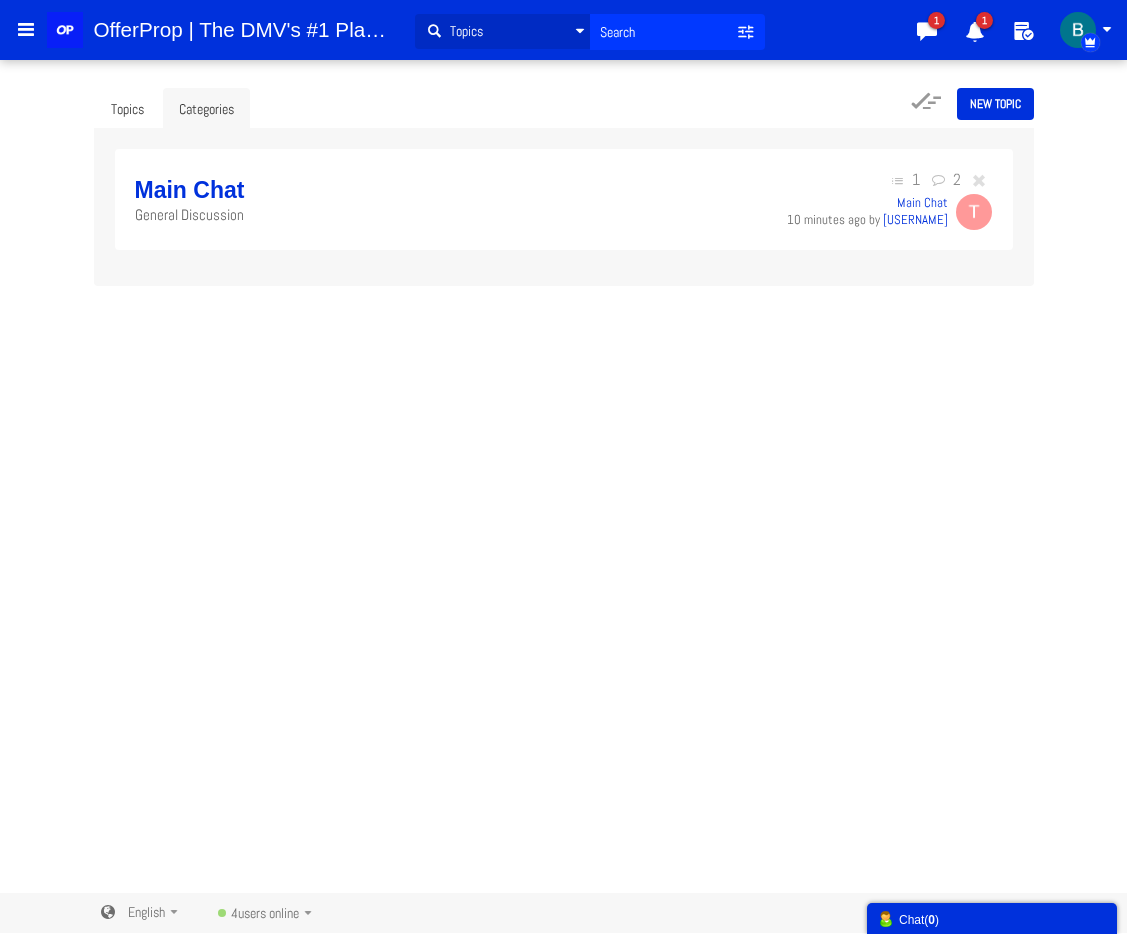 scroll, scrollTop: 0, scrollLeft: 0, axis: both 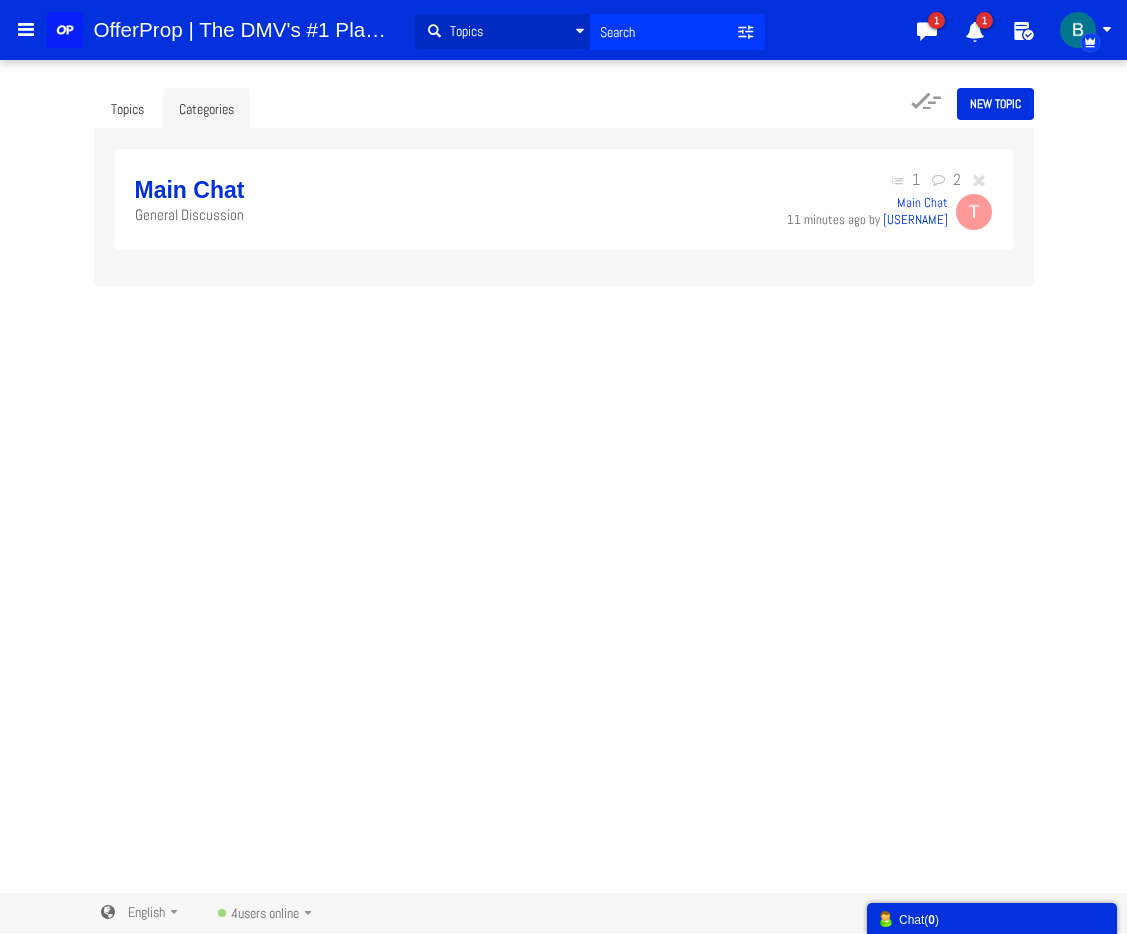 click on "Messages are turned off. Enable them to send or receive messages.
Enable Messages
Cancel
×
Modal title
OK
New Topic
Topics
Categories
Main Chat
General Discussion
1
2
Main Chat
11 minutes ago Jul 07, 2025 5:39 PM
by" at bounding box center (563, 475) 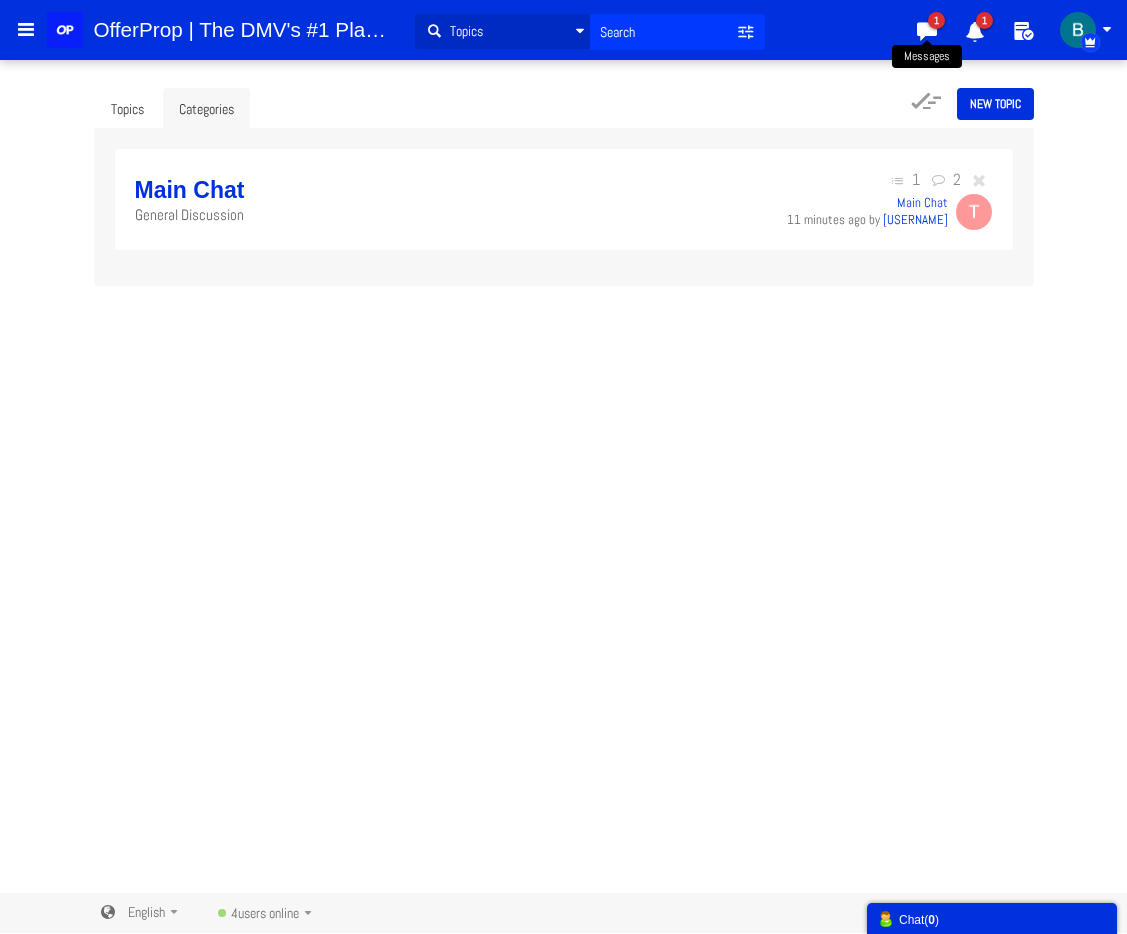 click at bounding box center [927, 27] 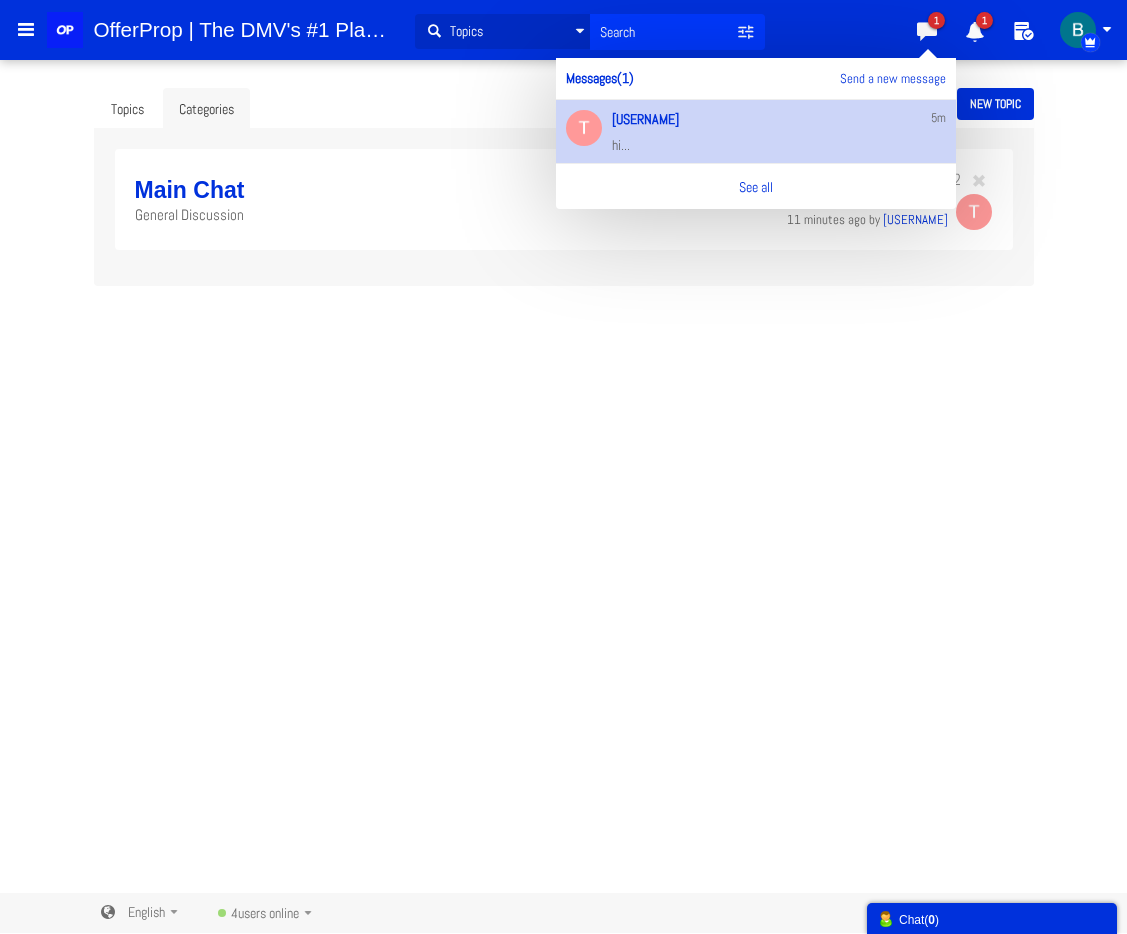 click on "Messages are turned off. Enable them to send or receive messages.
Enable Messages
Cancel
×
Modal title
OK
New Topic
Topics
Categories
Main Chat
General Discussion
1
2
Main Chat
11 minutes ago Jul 07, 2025 5:39 PM
by" at bounding box center (563, 475) 